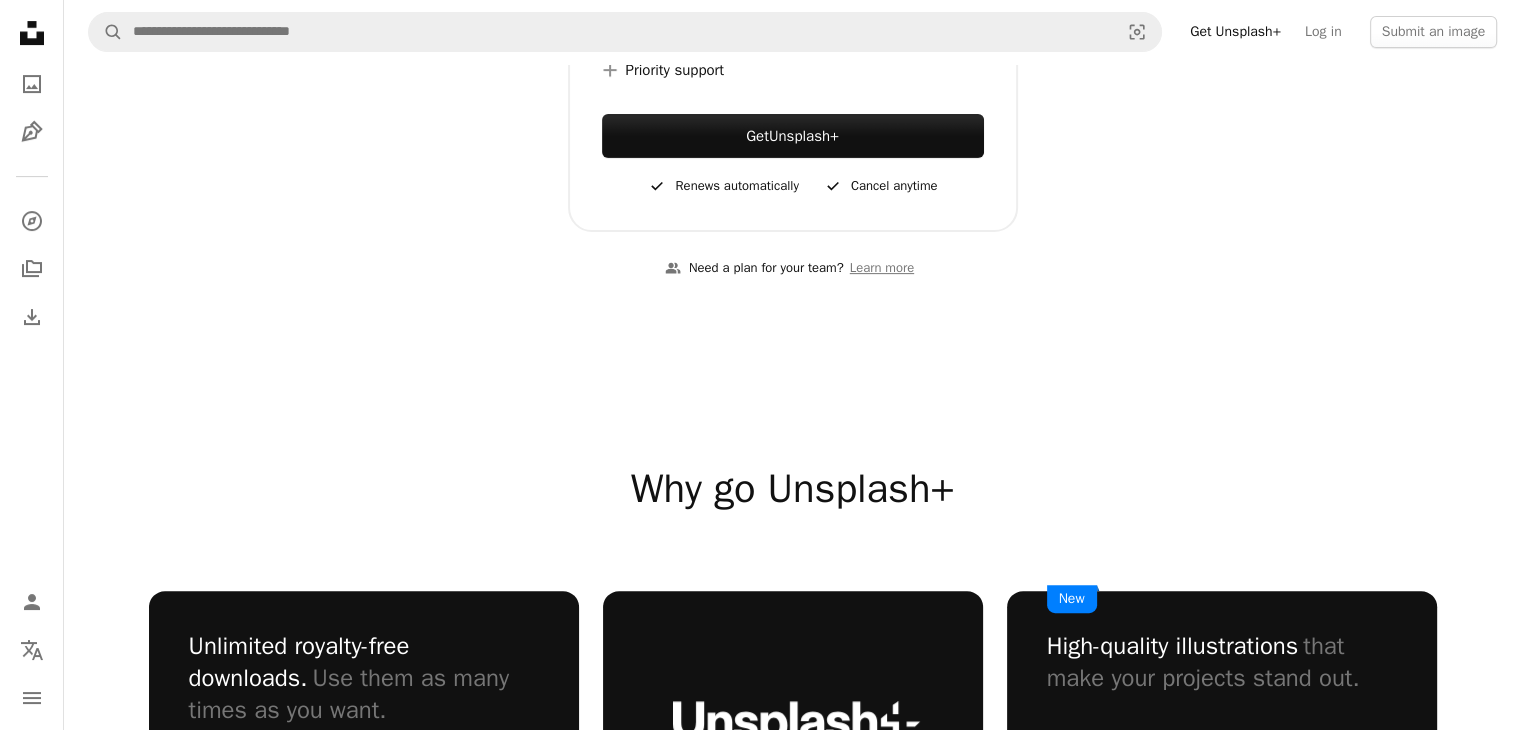 scroll, scrollTop: 333, scrollLeft: 0, axis: vertical 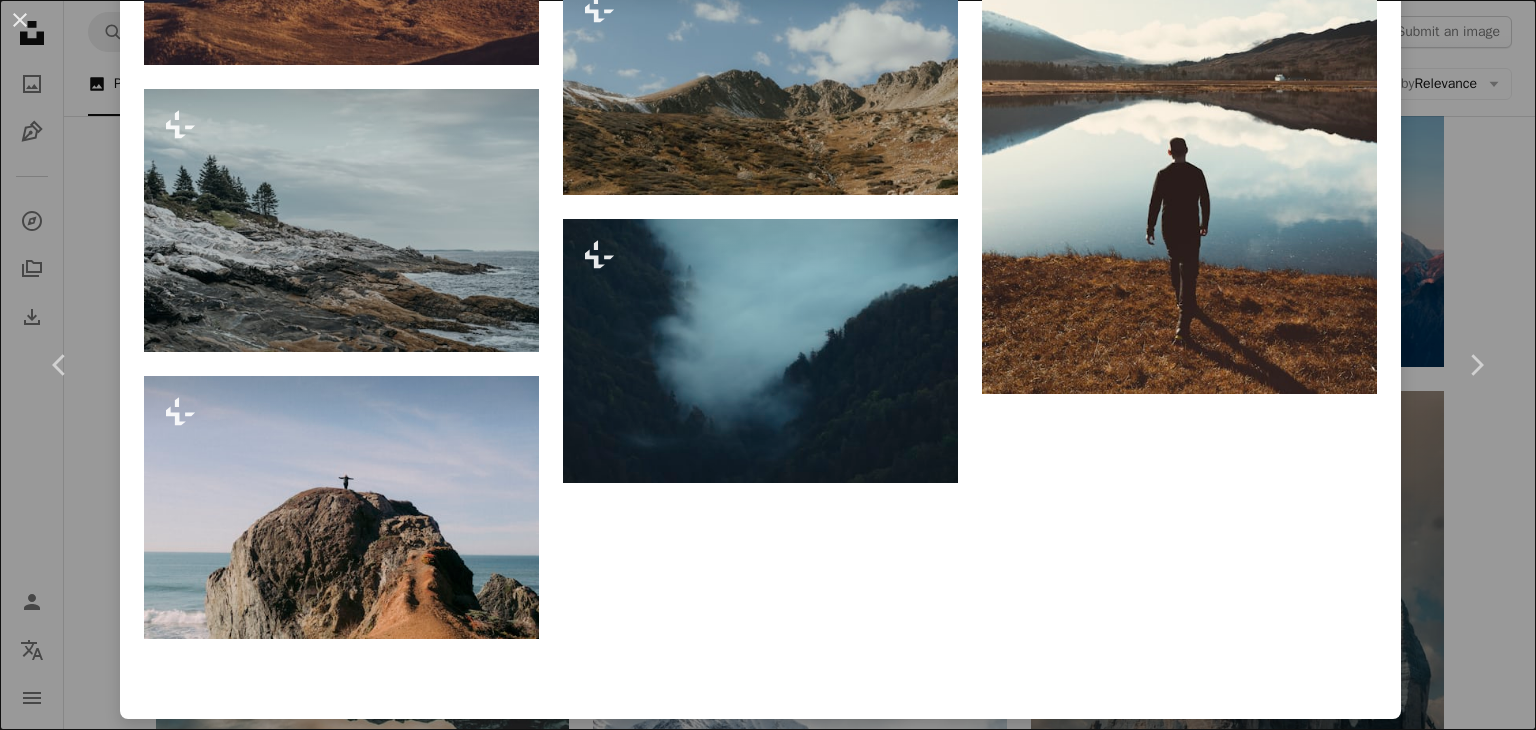 click on "[MONTH] [DAY], [YEAR]" at bounding box center [768, 365] 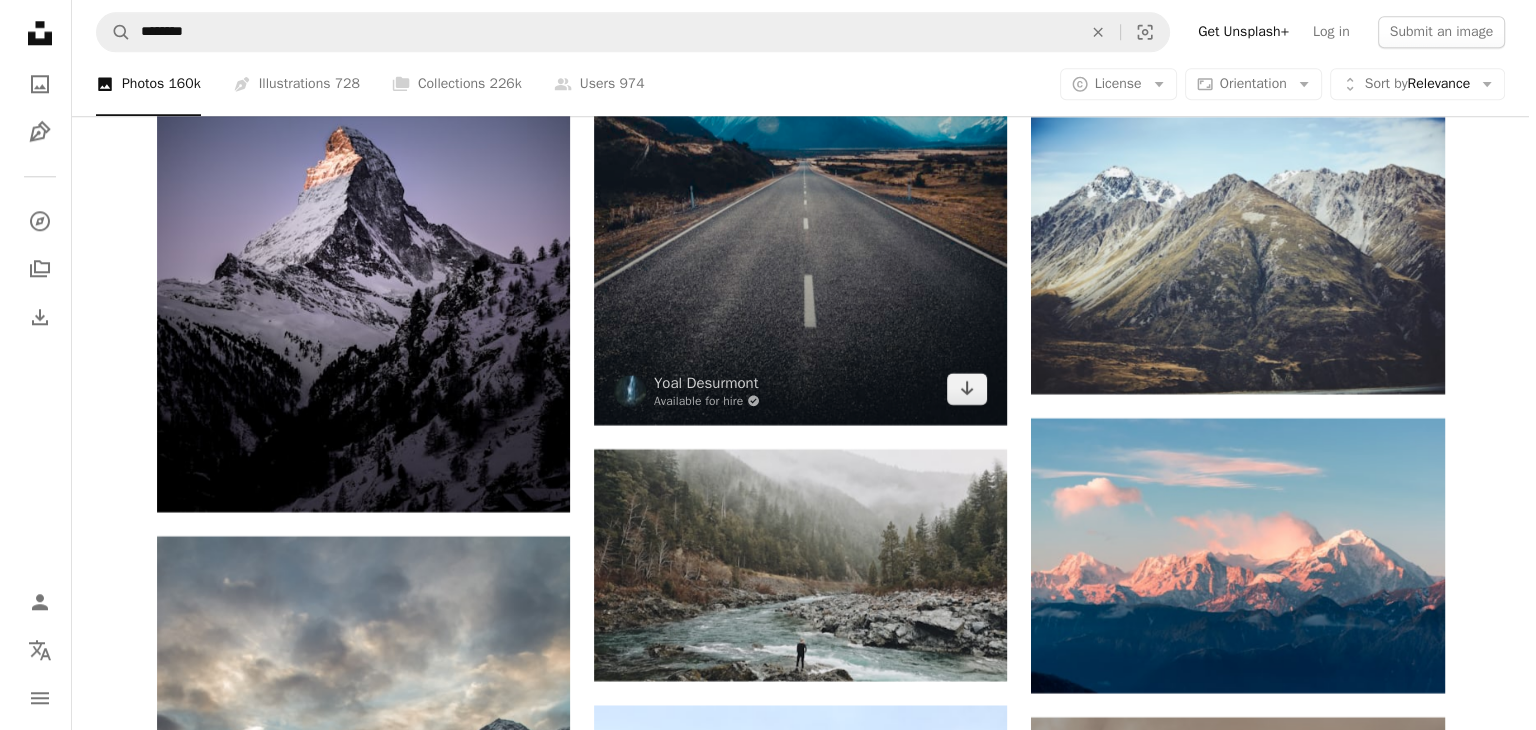 scroll, scrollTop: 17333, scrollLeft: 0, axis: vertical 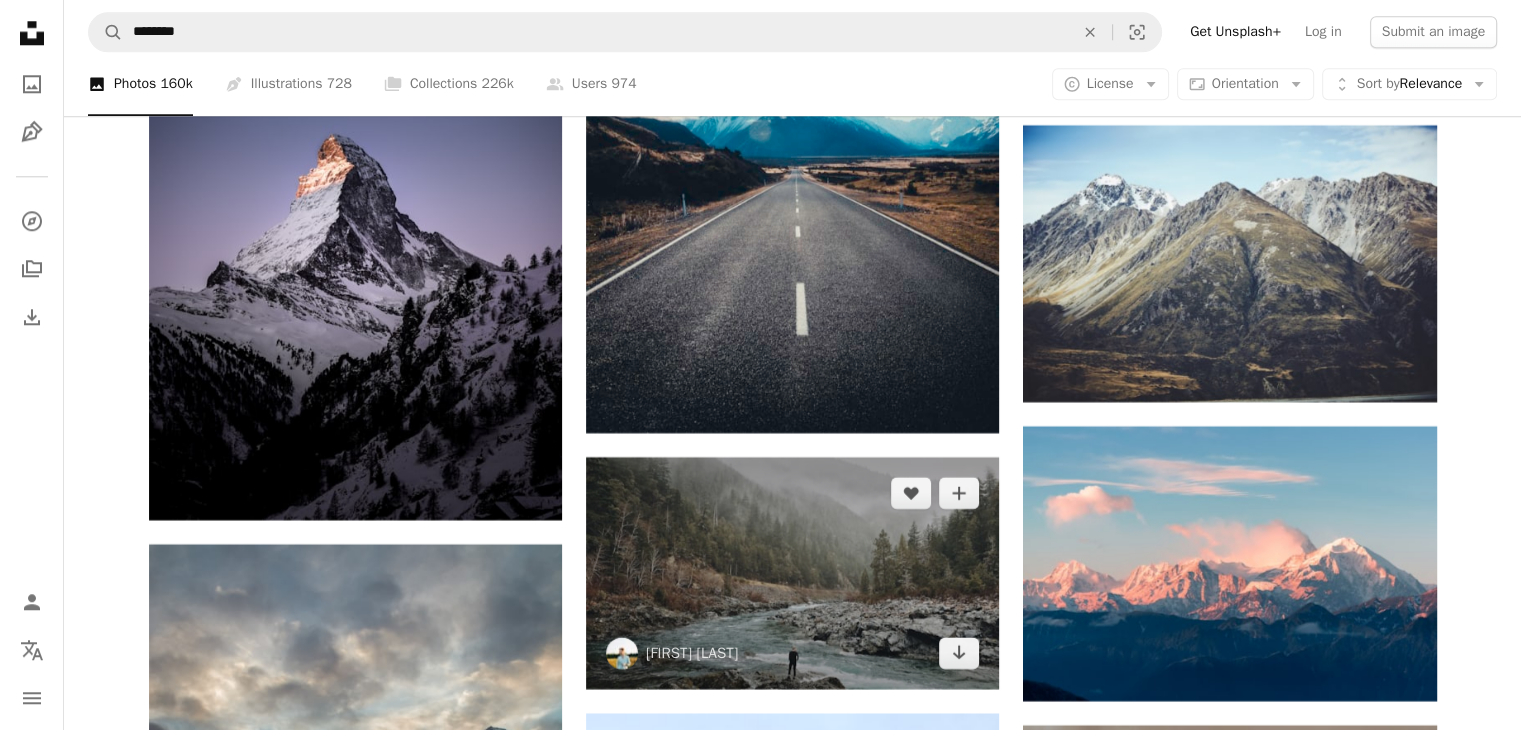 click at bounding box center (792, 573) 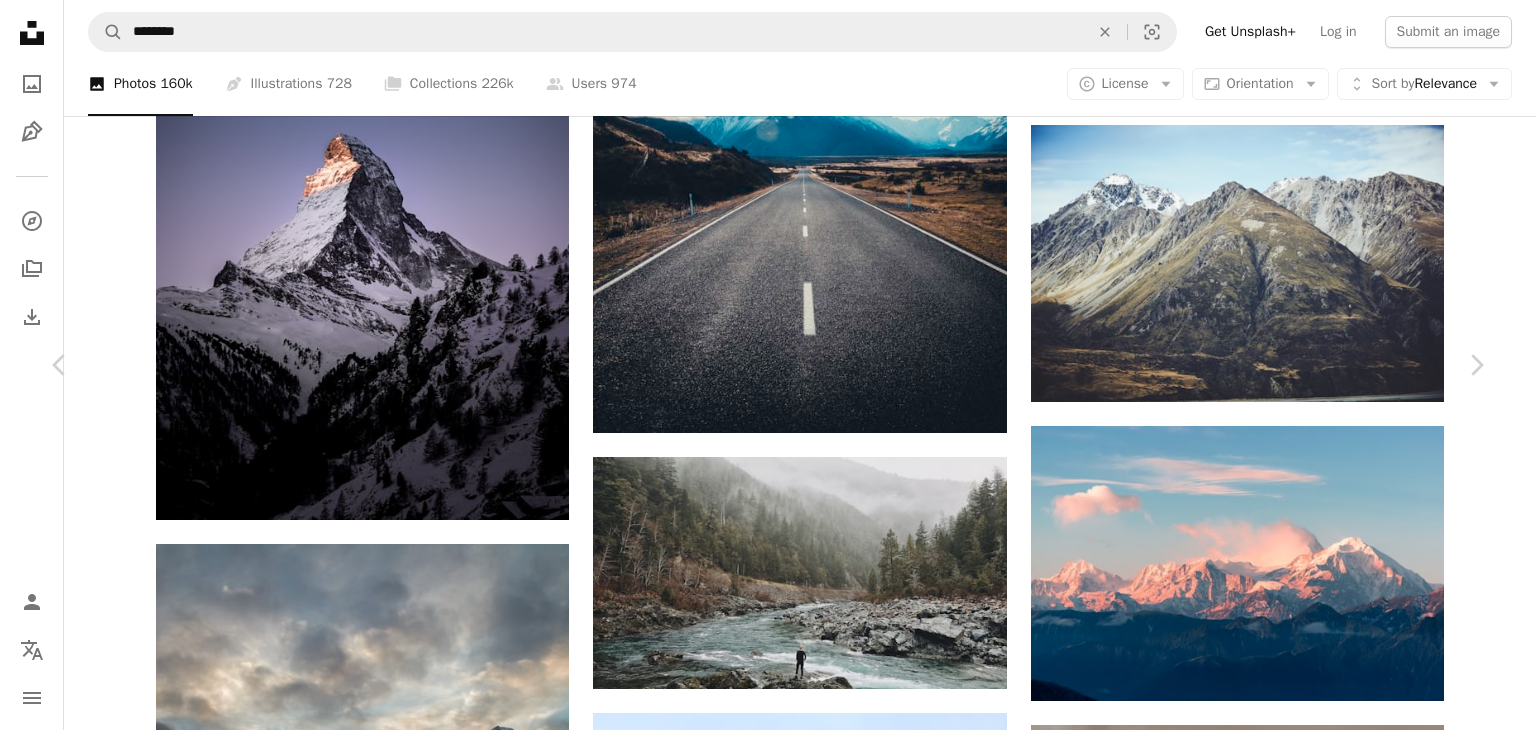 scroll, scrollTop: 2333, scrollLeft: 0, axis: vertical 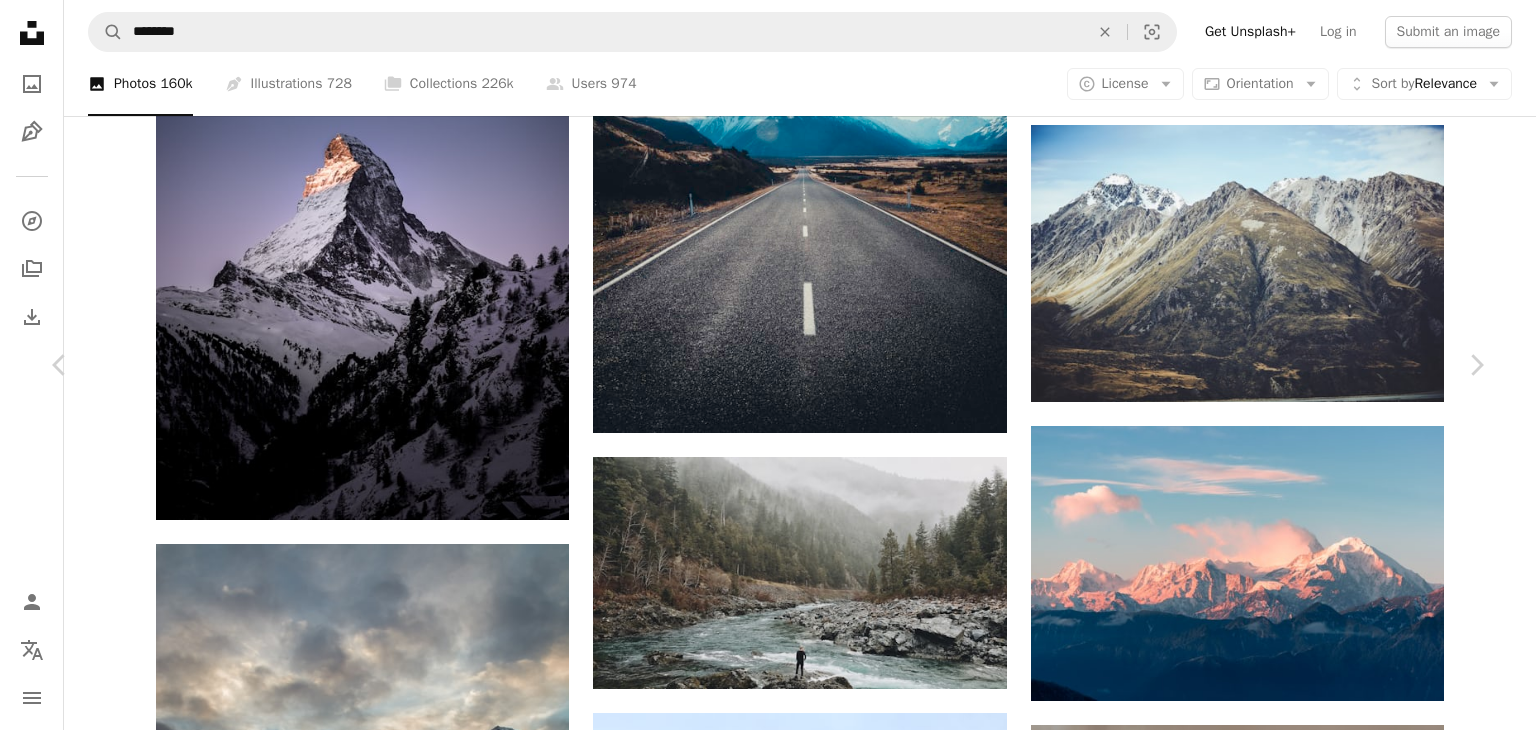 click at bounding box center (341, 7839) 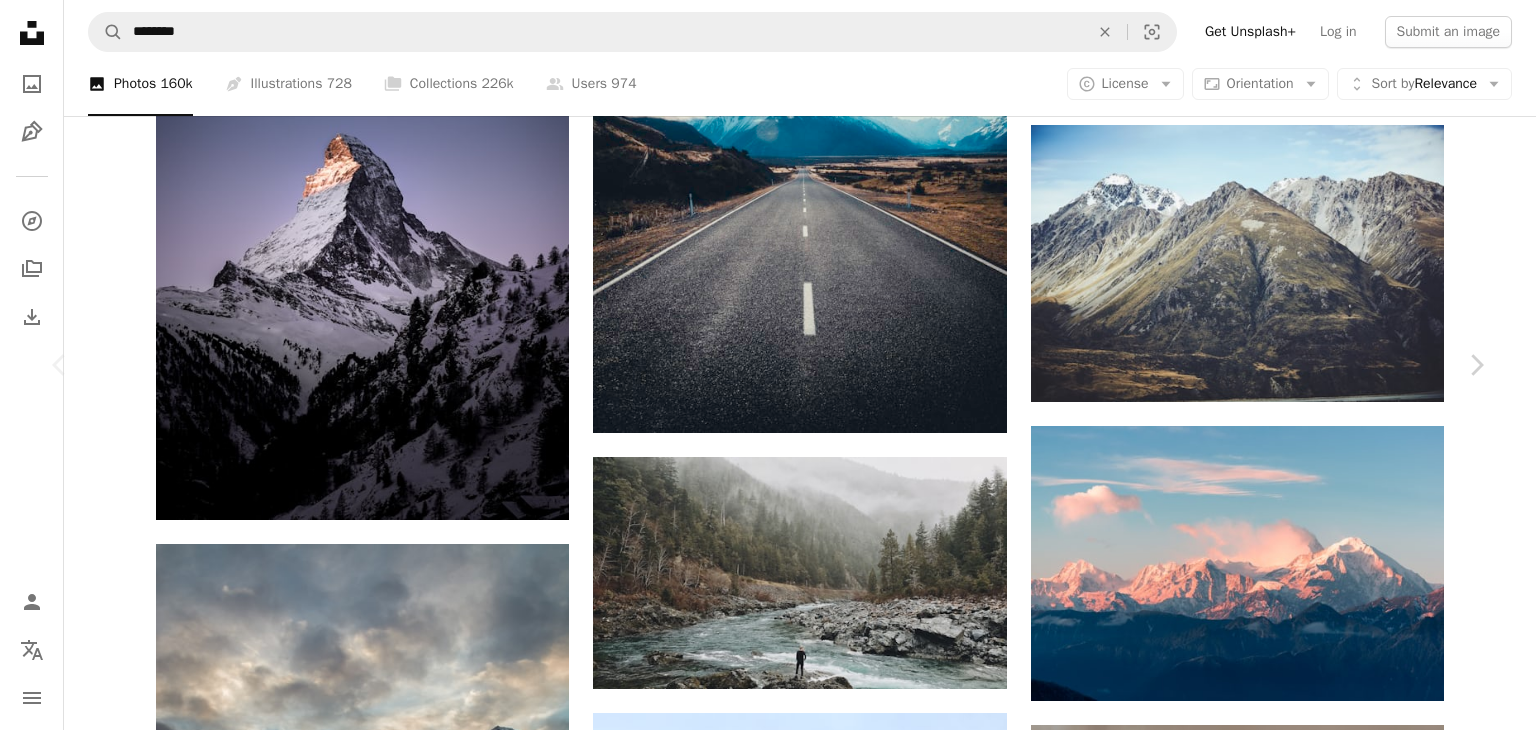 scroll, scrollTop: 0, scrollLeft: 0, axis: both 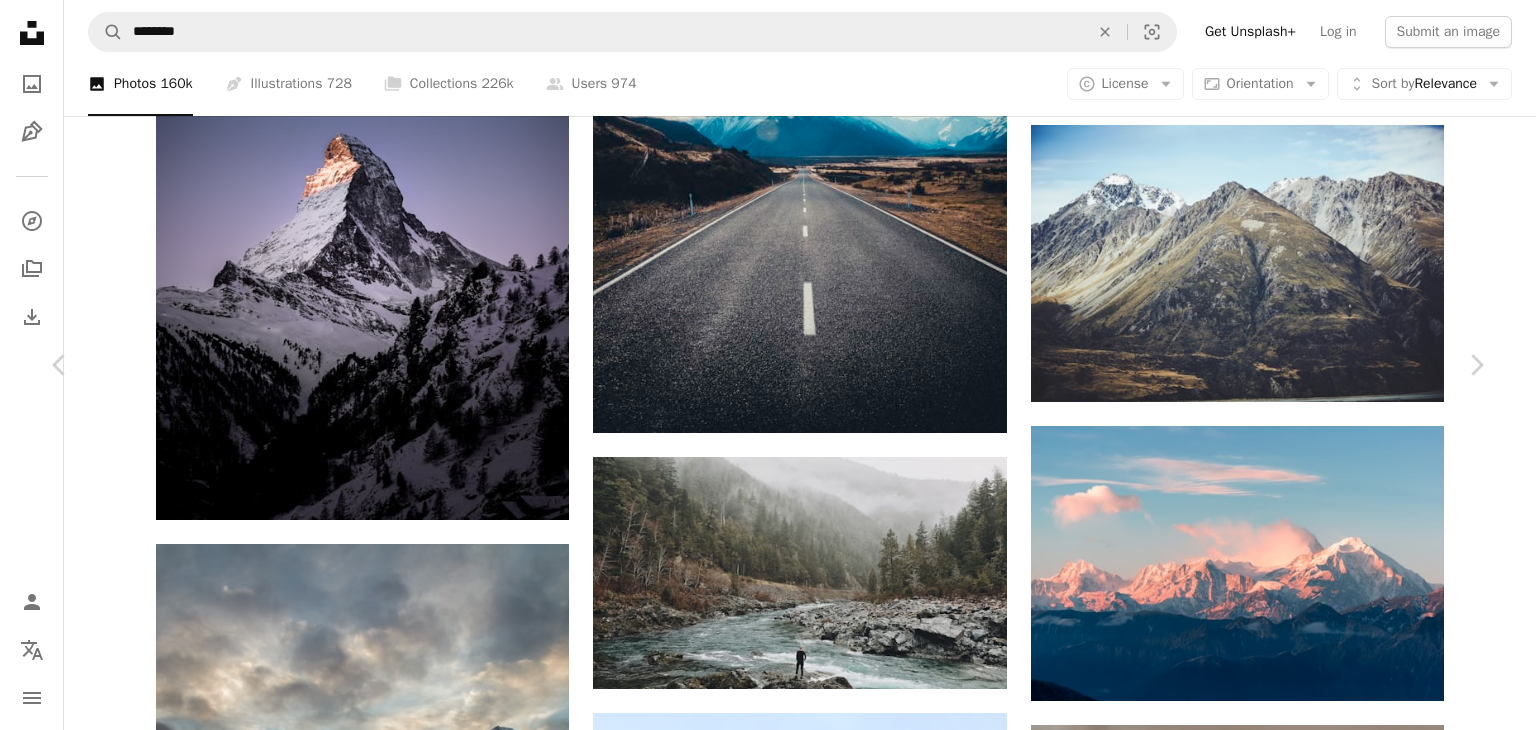 click at bounding box center [1179, 7928] 